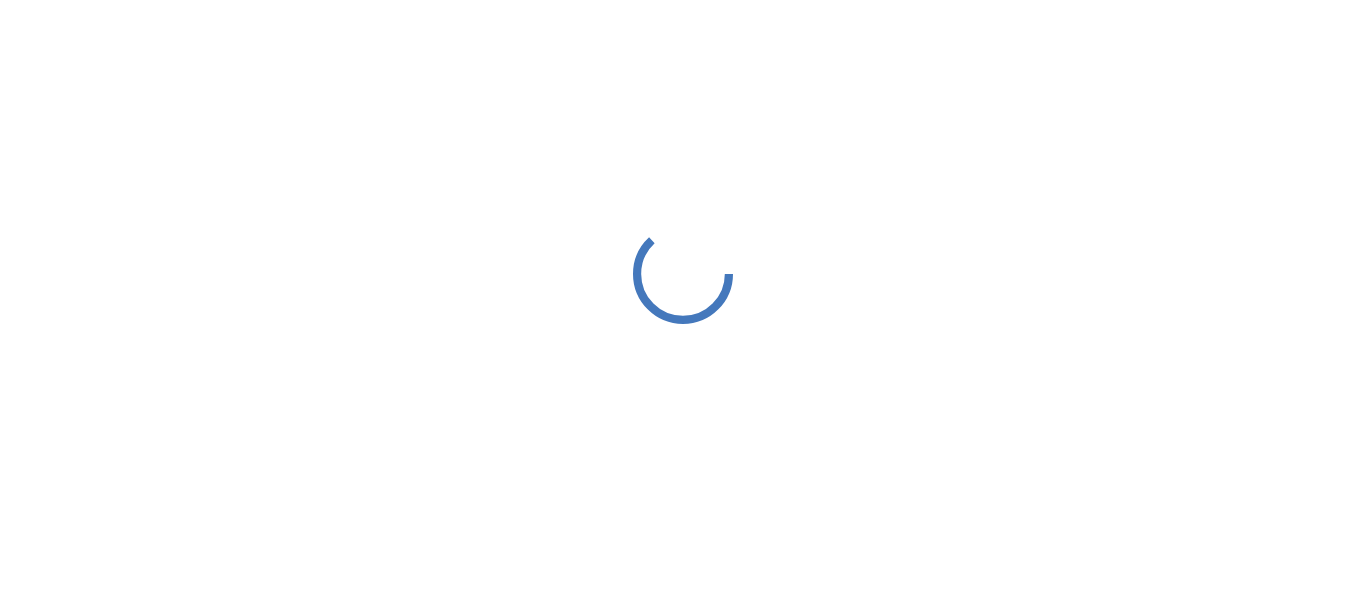 scroll, scrollTop: 0, scrollLeft: 0, axis: both 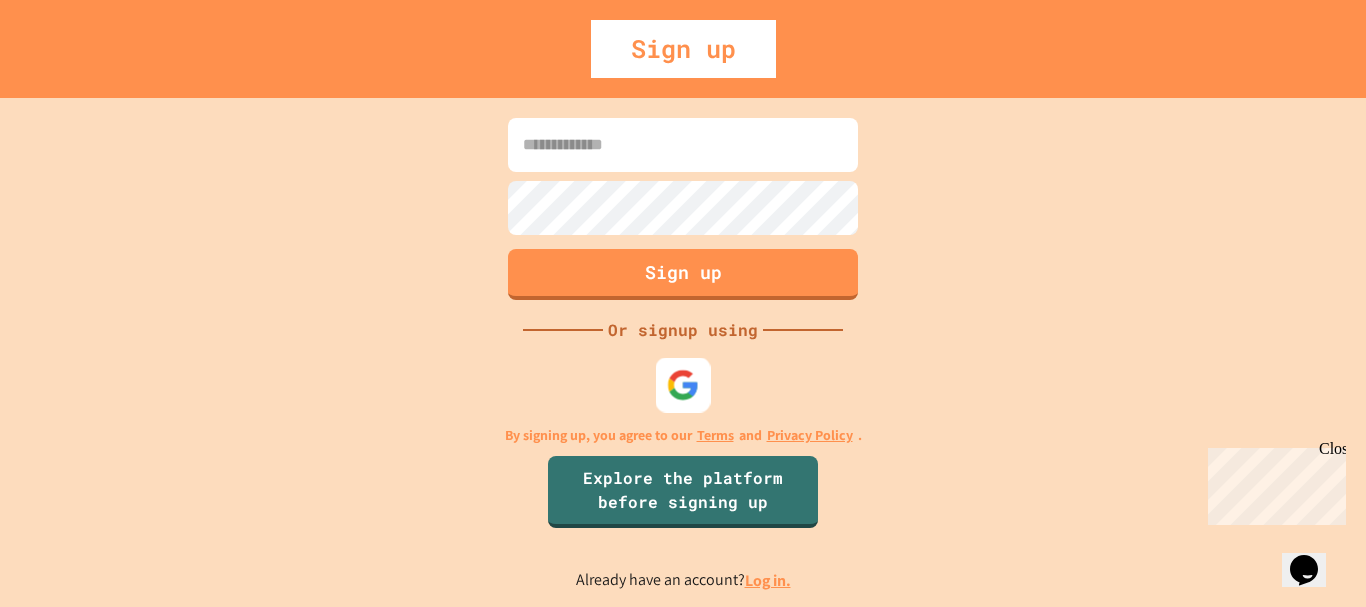 click at bounding box center (683, 384) 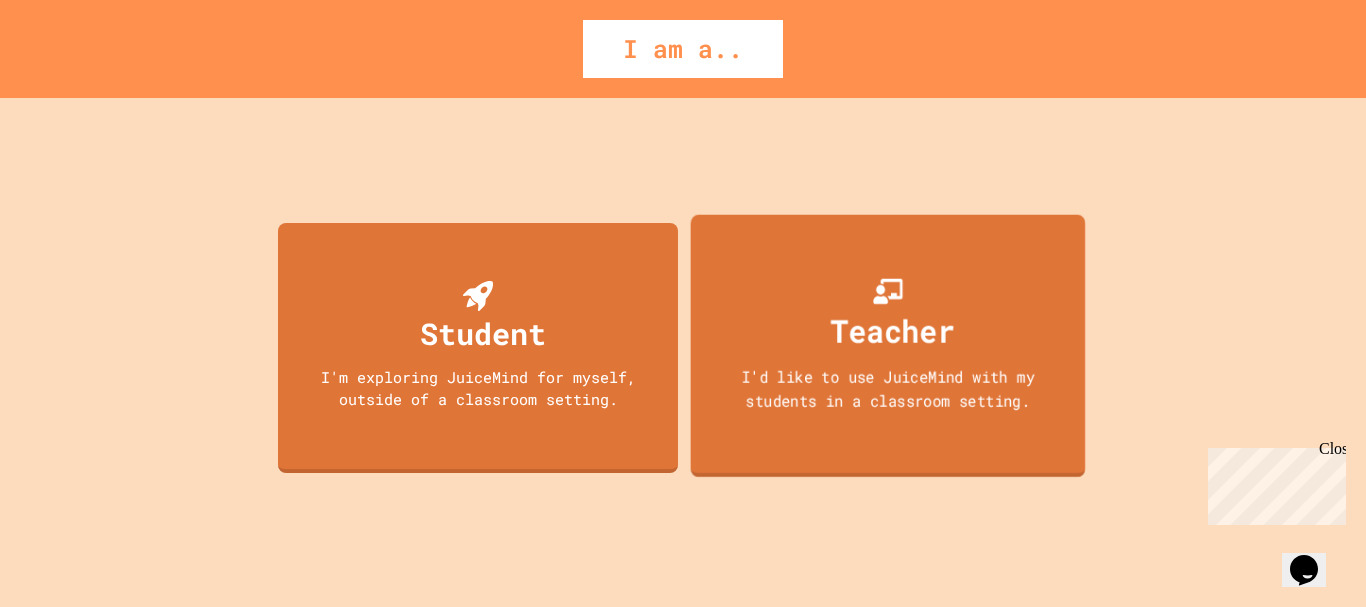 click on "Teacher" at bounding box center (893, 330) 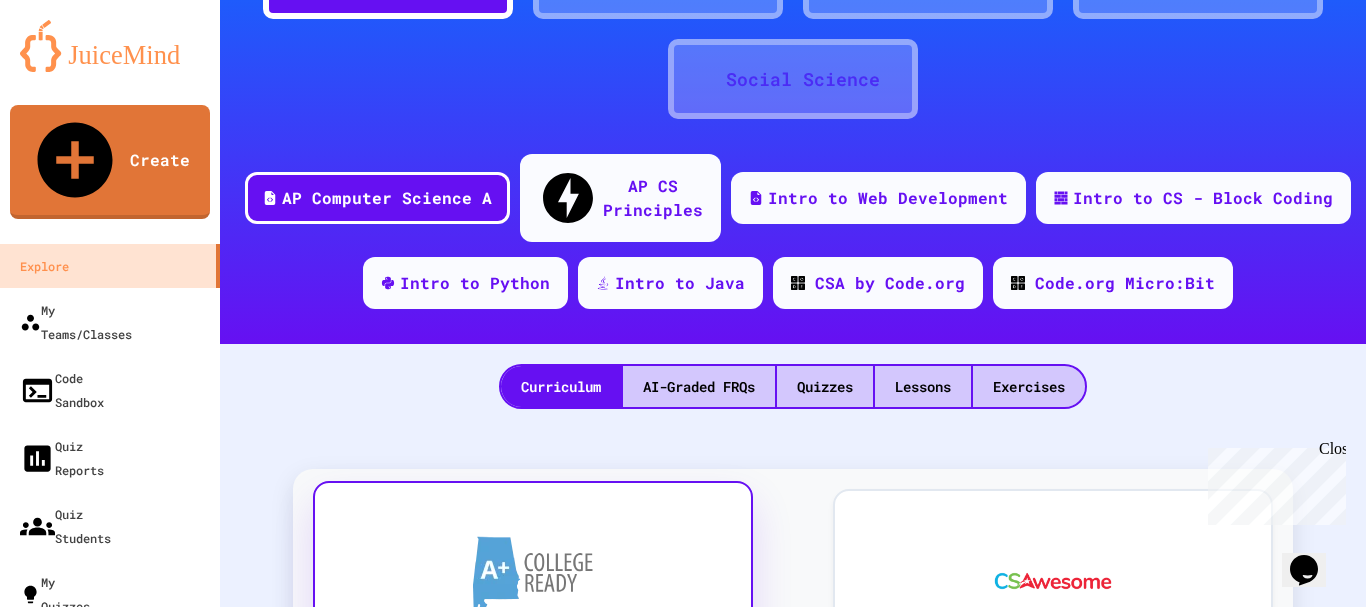 scroll, scrollTop: 0, scrollLeft: 0, axis: both 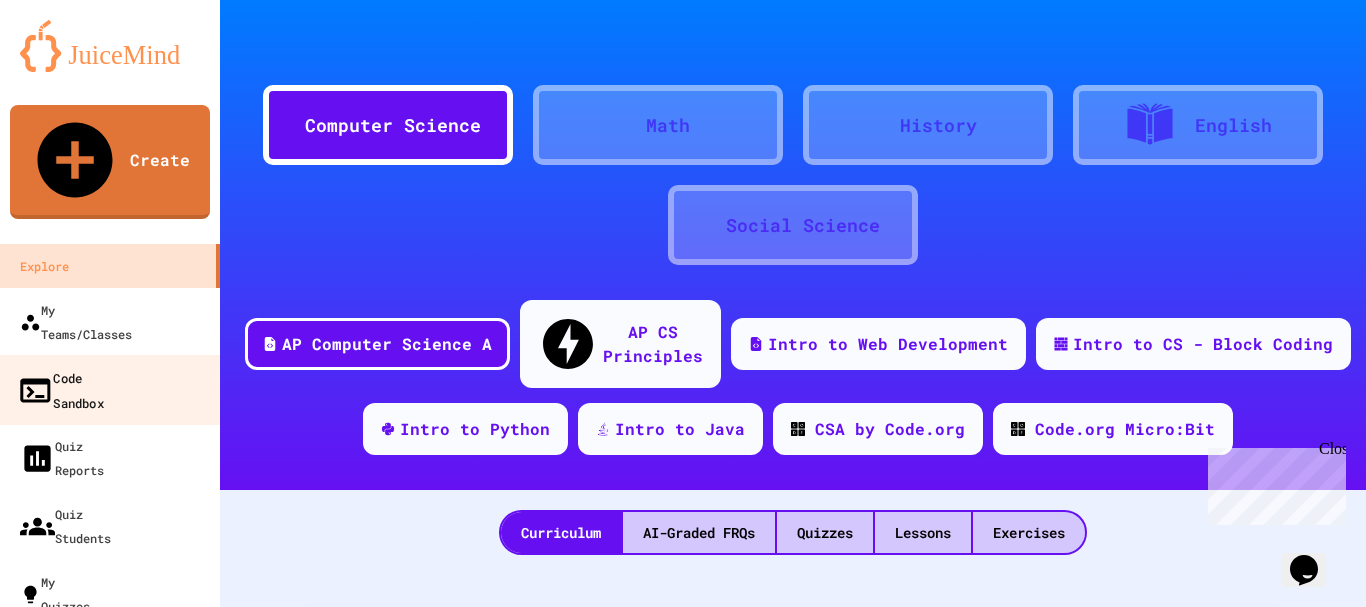 click on "Code Sandbox" at bounding box center (60, 389) 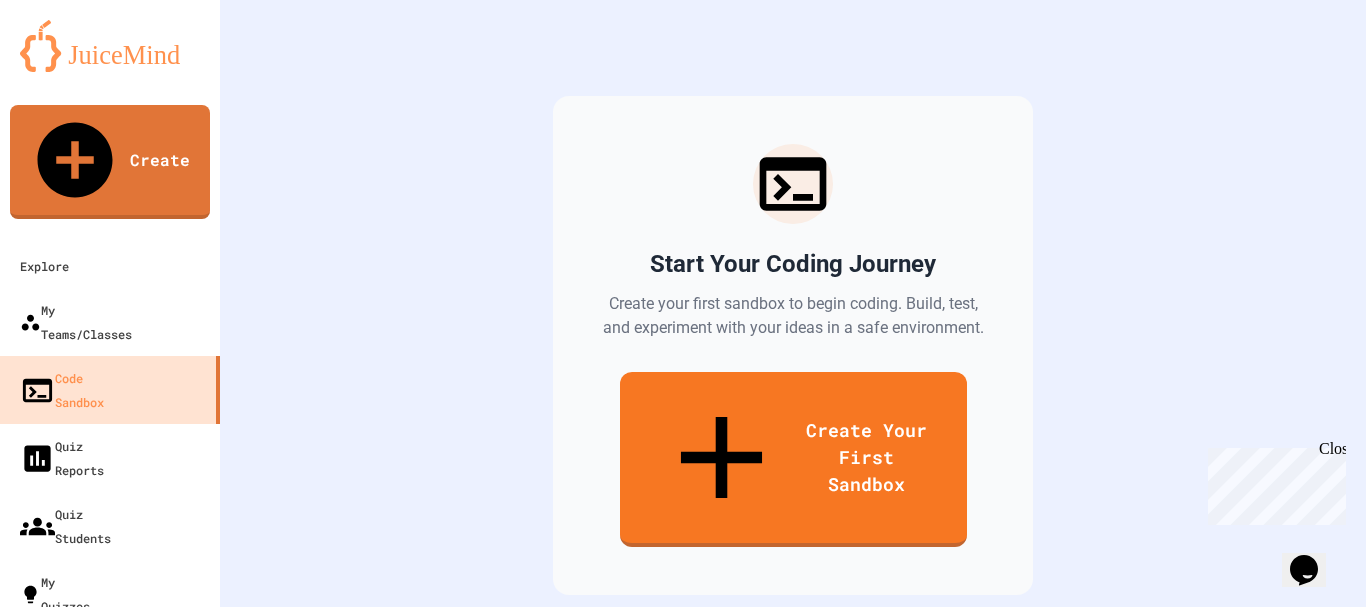 scroll, scrollTop: 138, scrollLeft: 0, axis: vertical 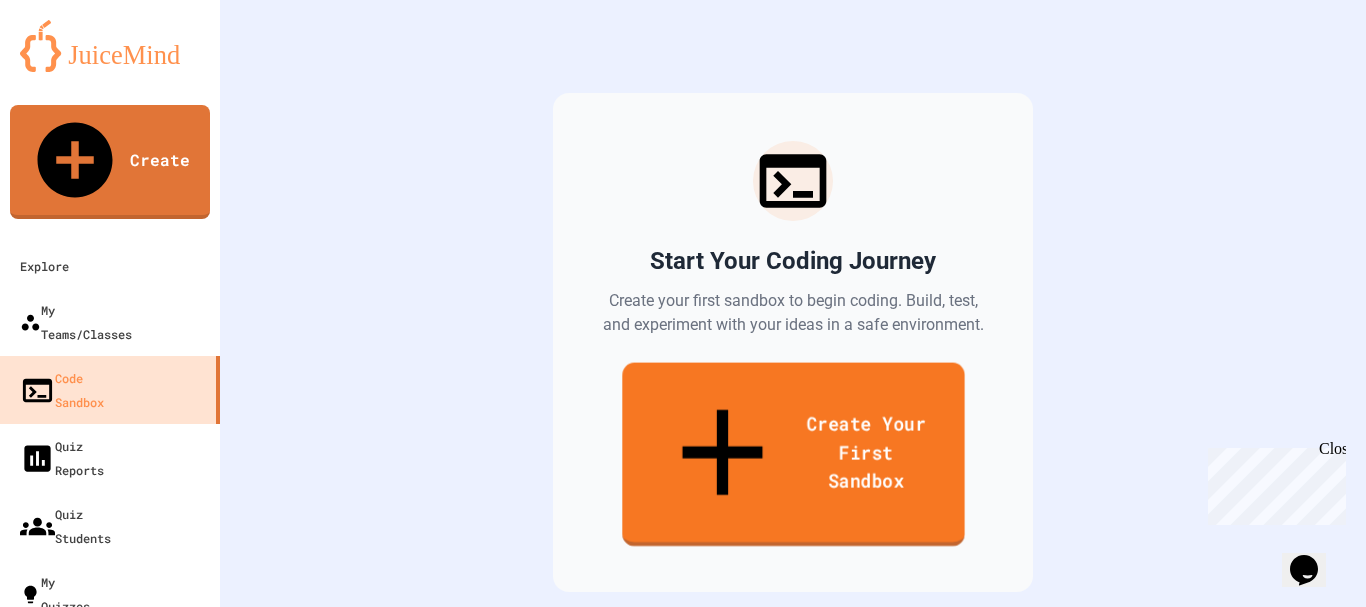 click 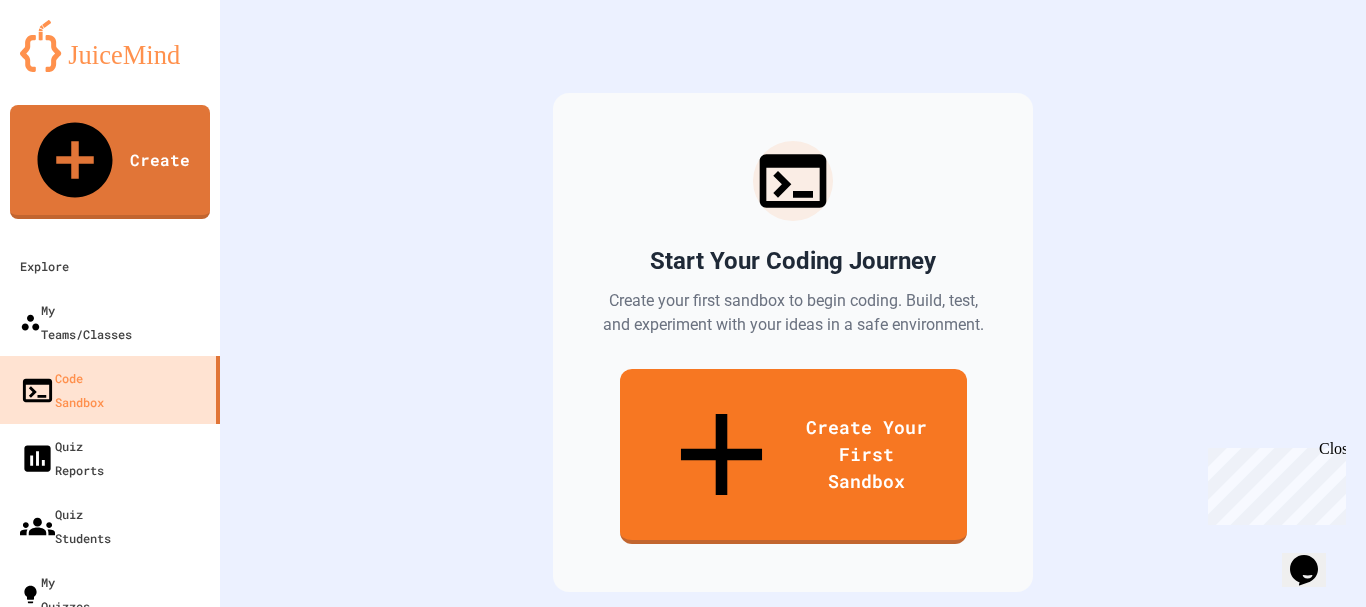click at bounding box center [483, 915] 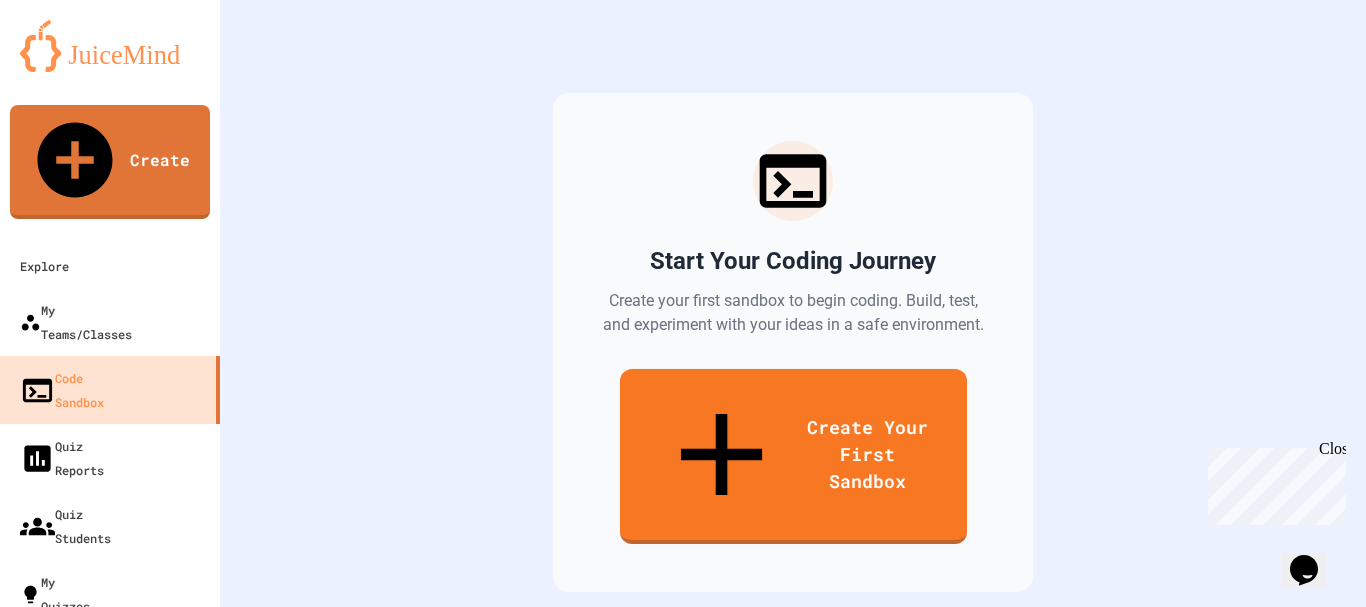click on "Chat with us now!" at bounding box center [1273, 558] 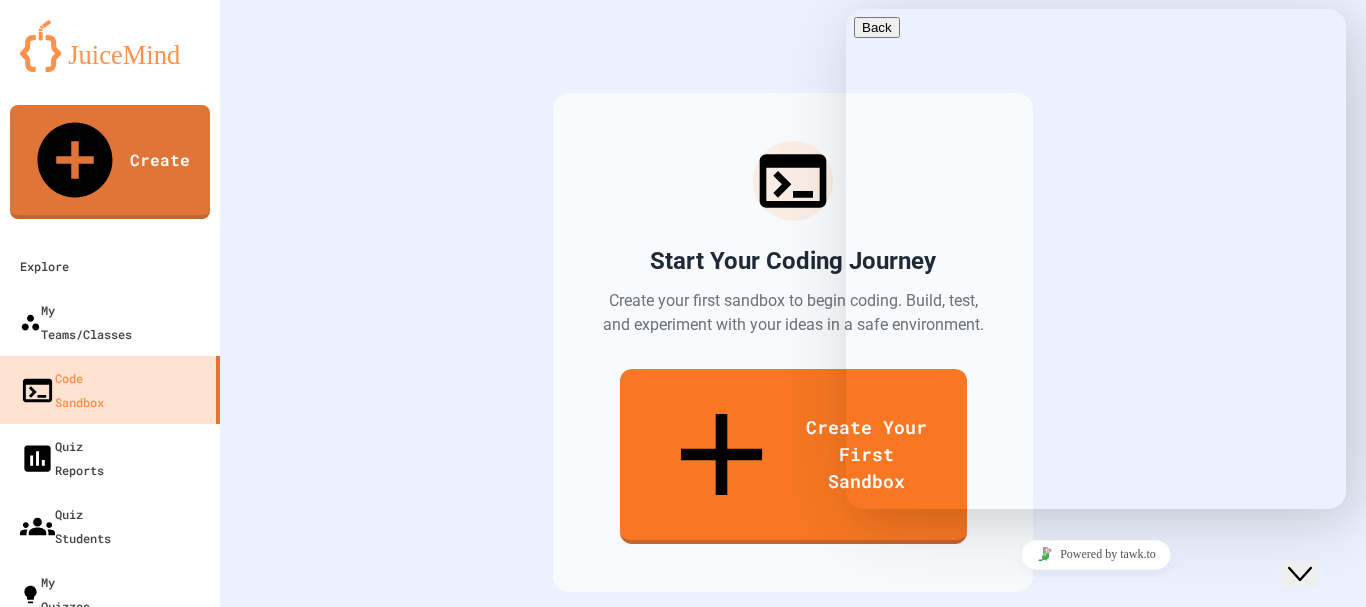 click on "We typically reply in a few minutes" at bounding box center (1096, 681) 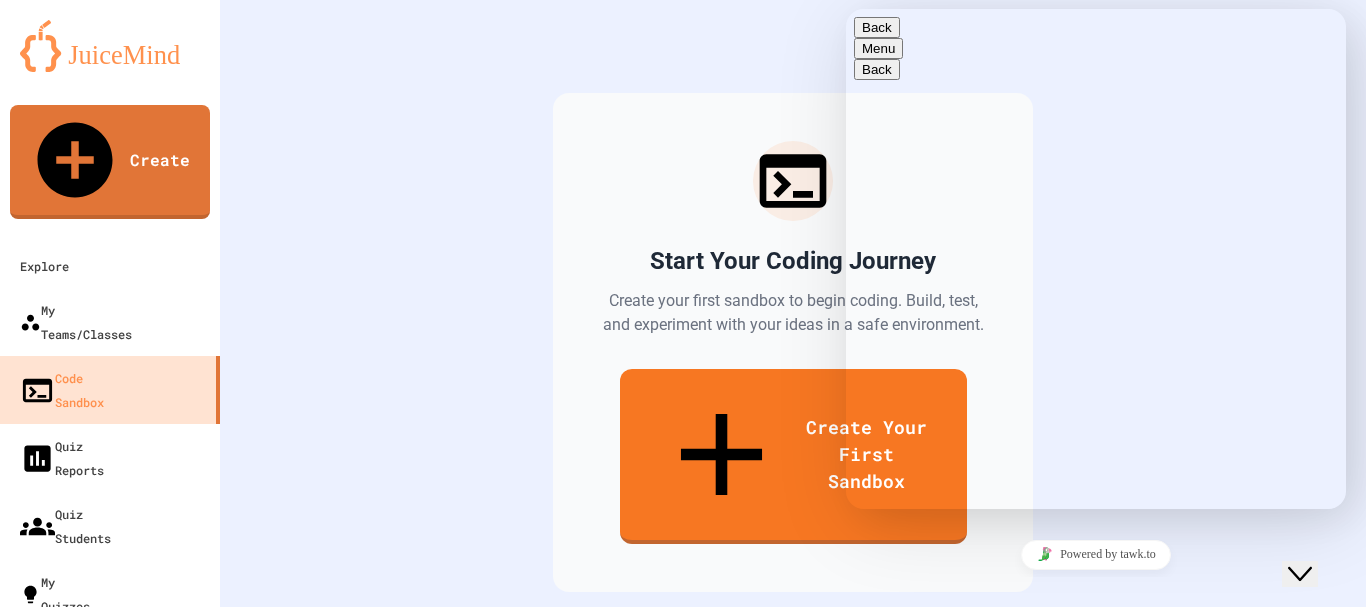 click at bounding box center [846, 9] 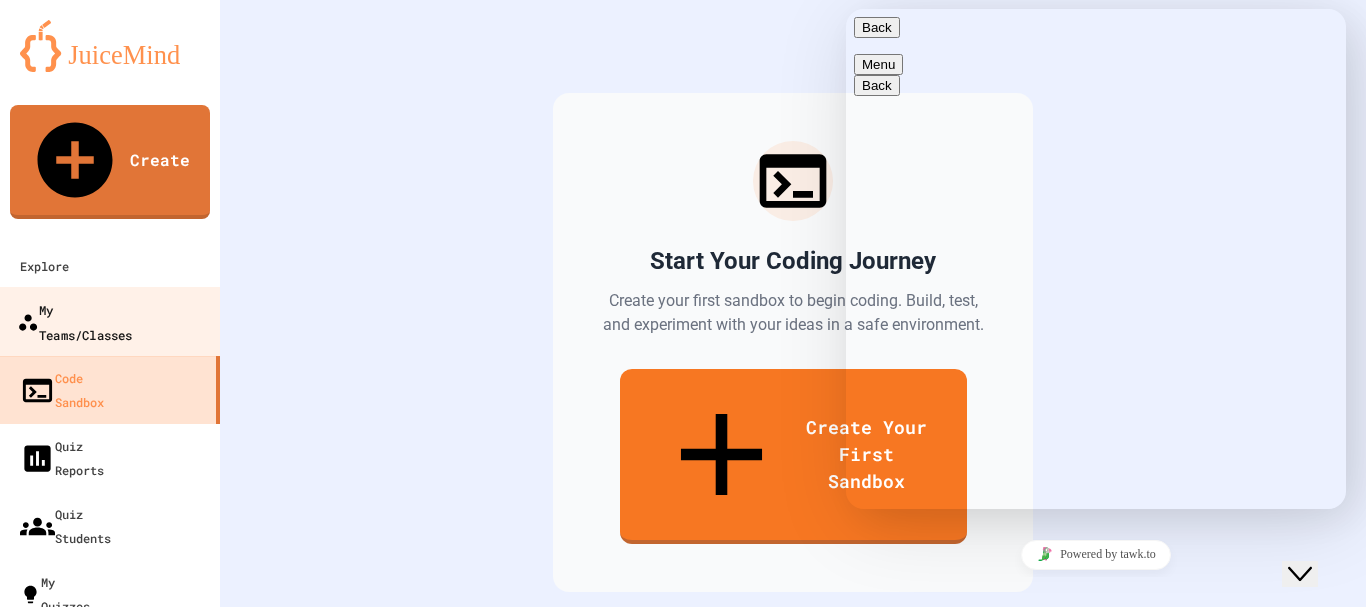 click on "My Teams/Classes" at bounding box center (74, 321) 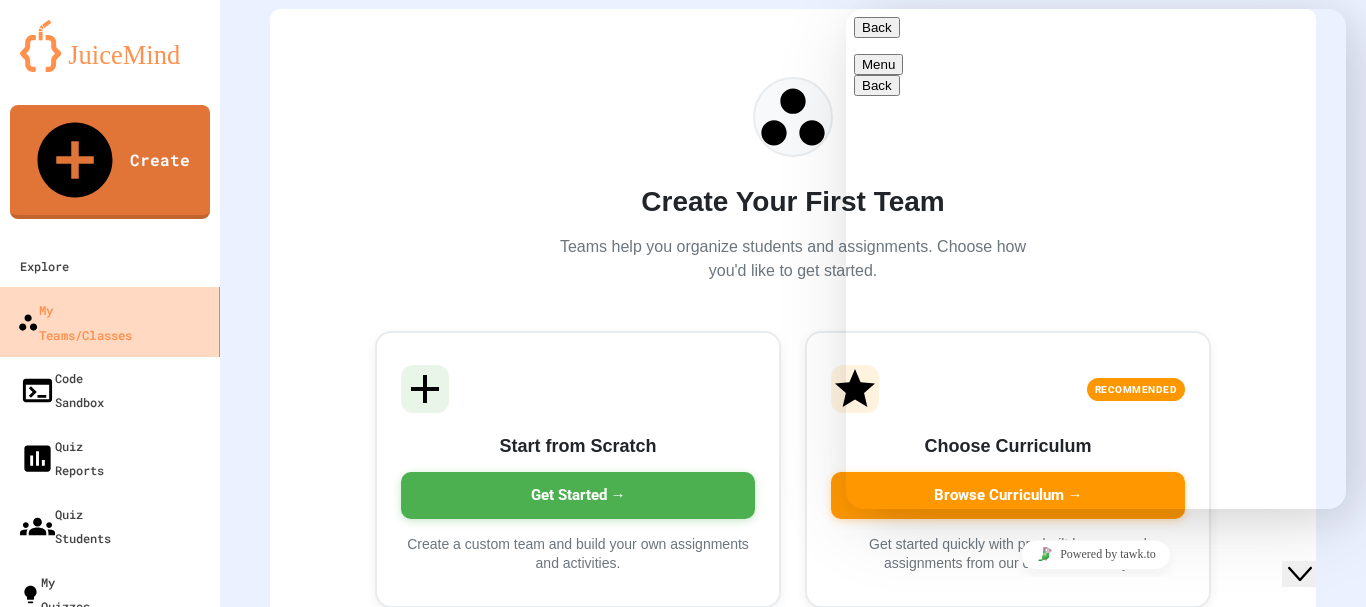 scroll, scrollTop: 0, scrollLeft: 0, axis: both 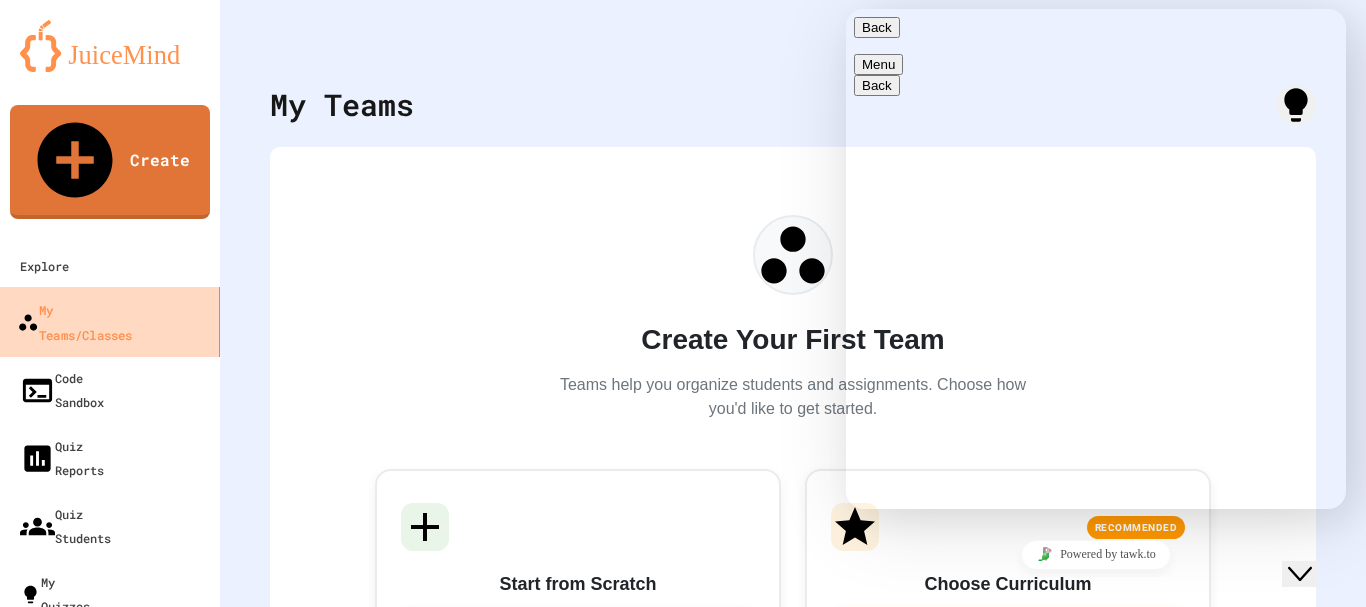 click on "My Teams/Classes" at bounding box center (74, 321) 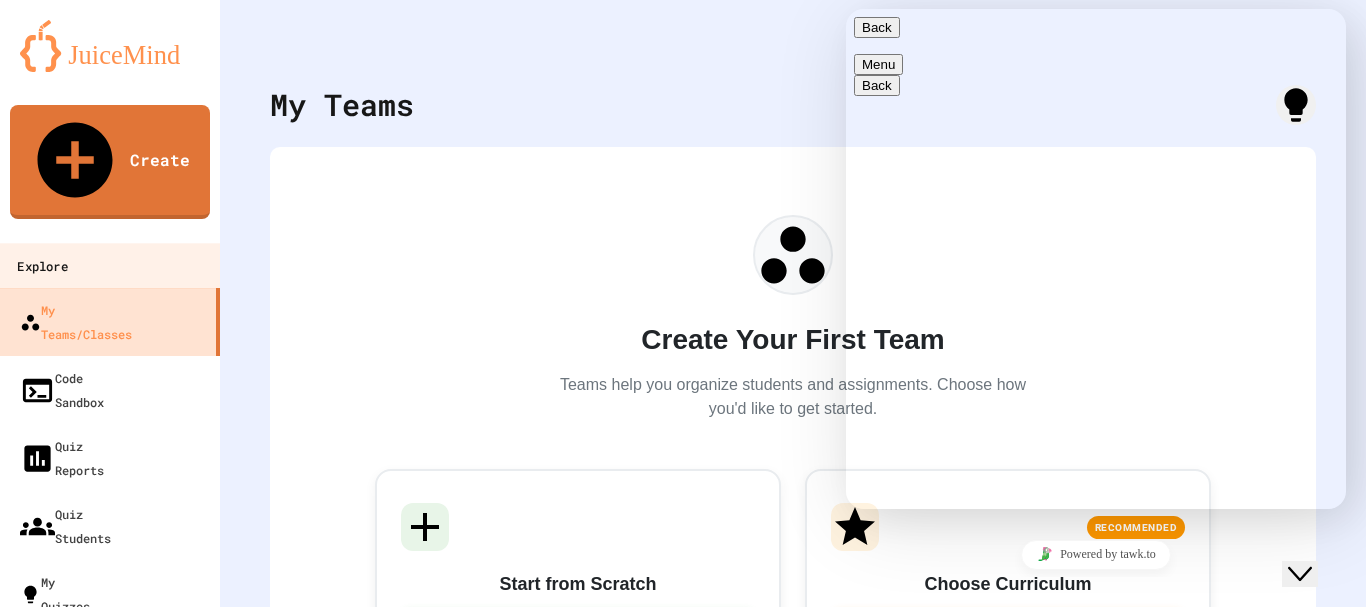 click on "Explore" at bounding box center [42, 266] 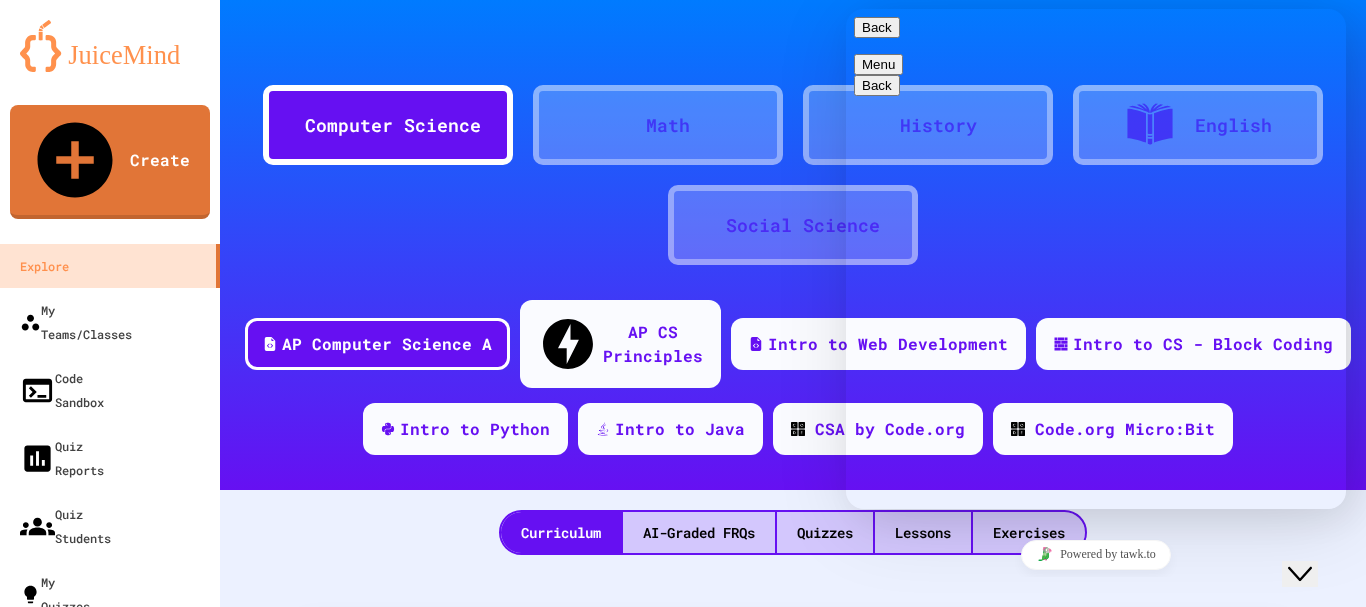 click on "Menu" at bounding box center [878, 64] 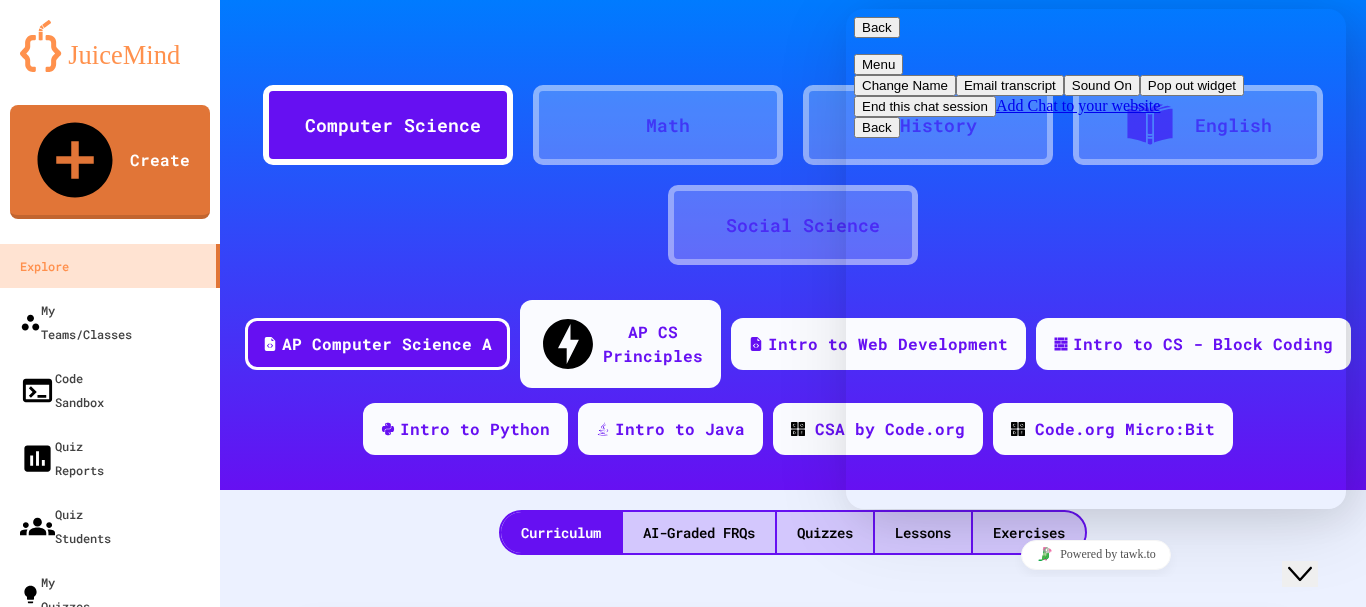 click at bounding box center [793, 30] 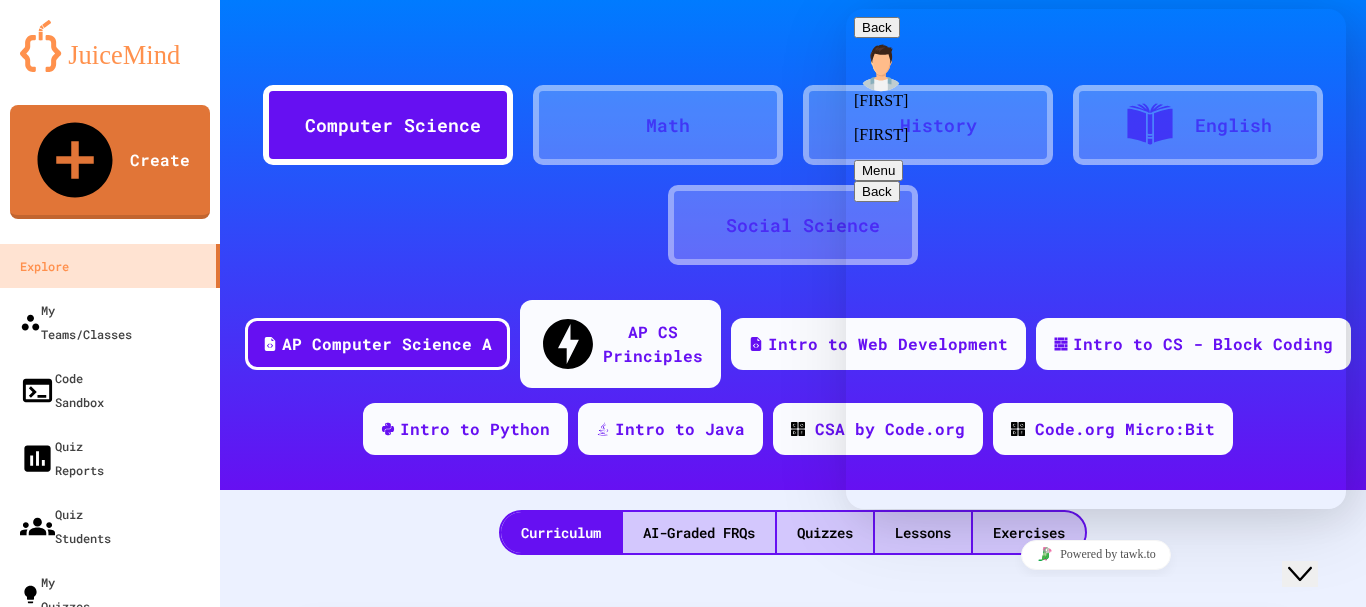click on "**********" at bounding box center (846, 9) 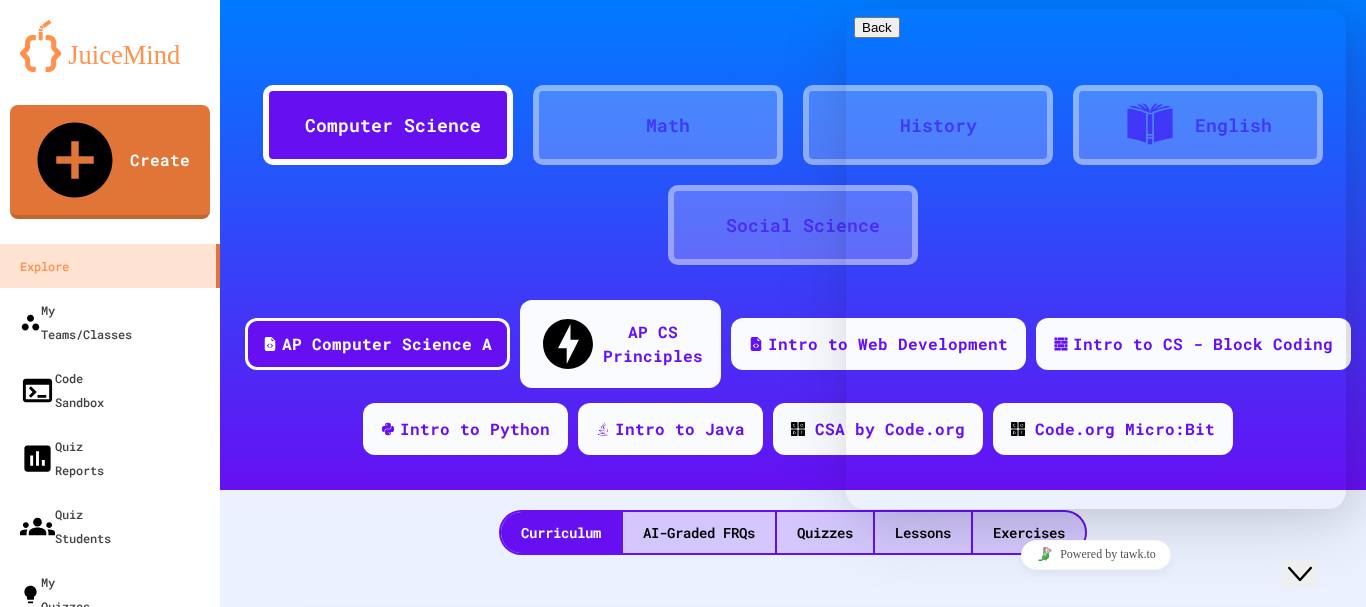 click on "Close Chat This icon closes the chat window." 